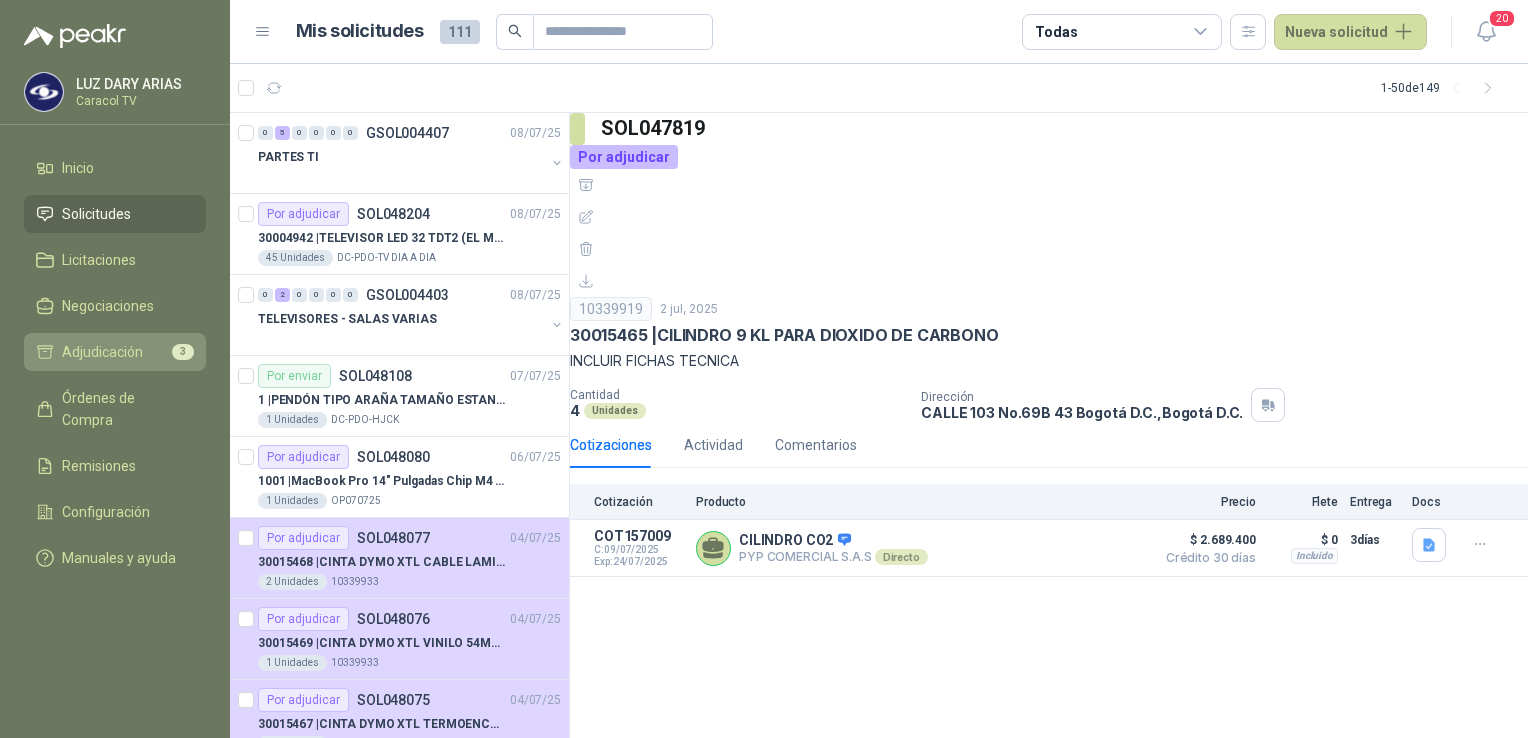 scroll, scrollTop: 0, scrollLeft: 0, axis: both 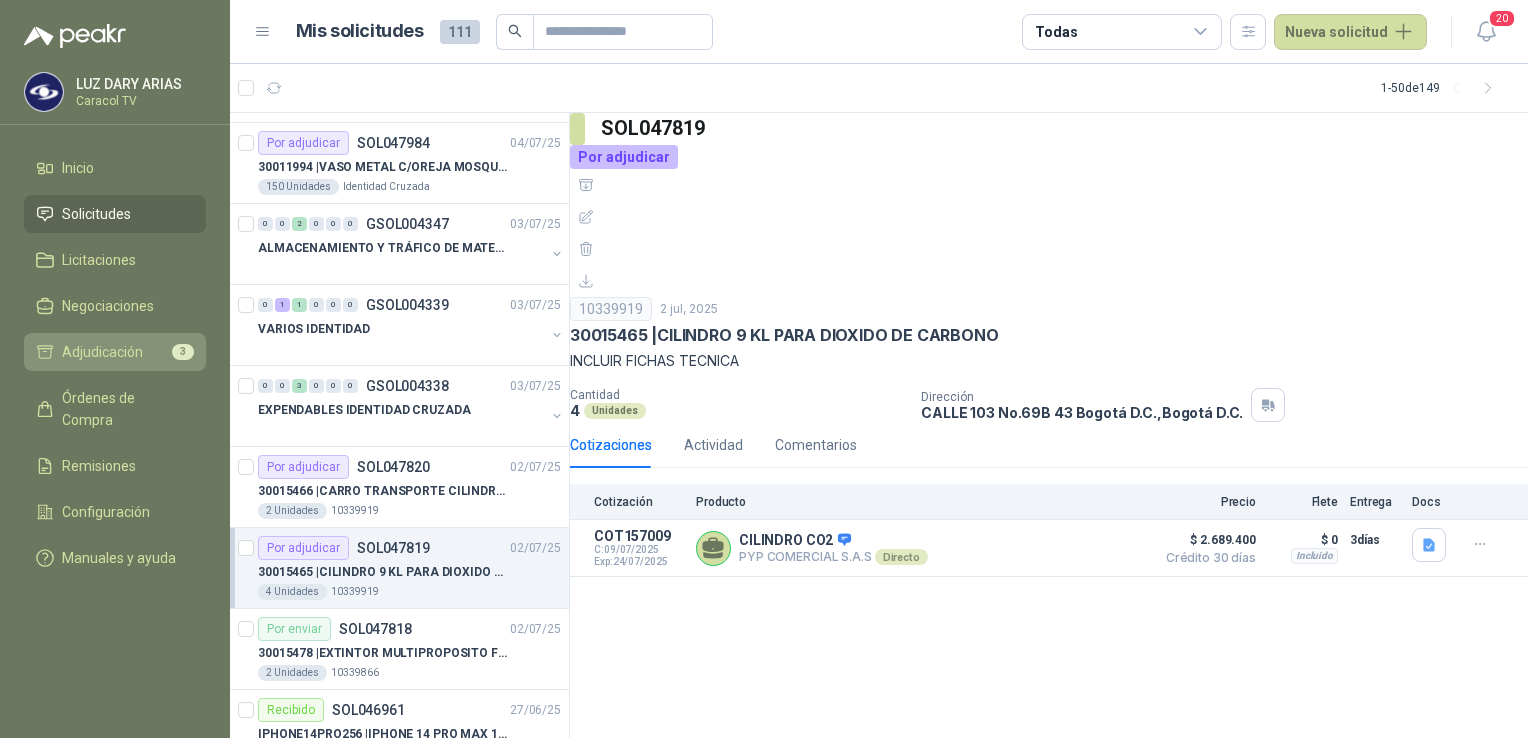 click on "Adjudicación" at bounding box center (102, 352) 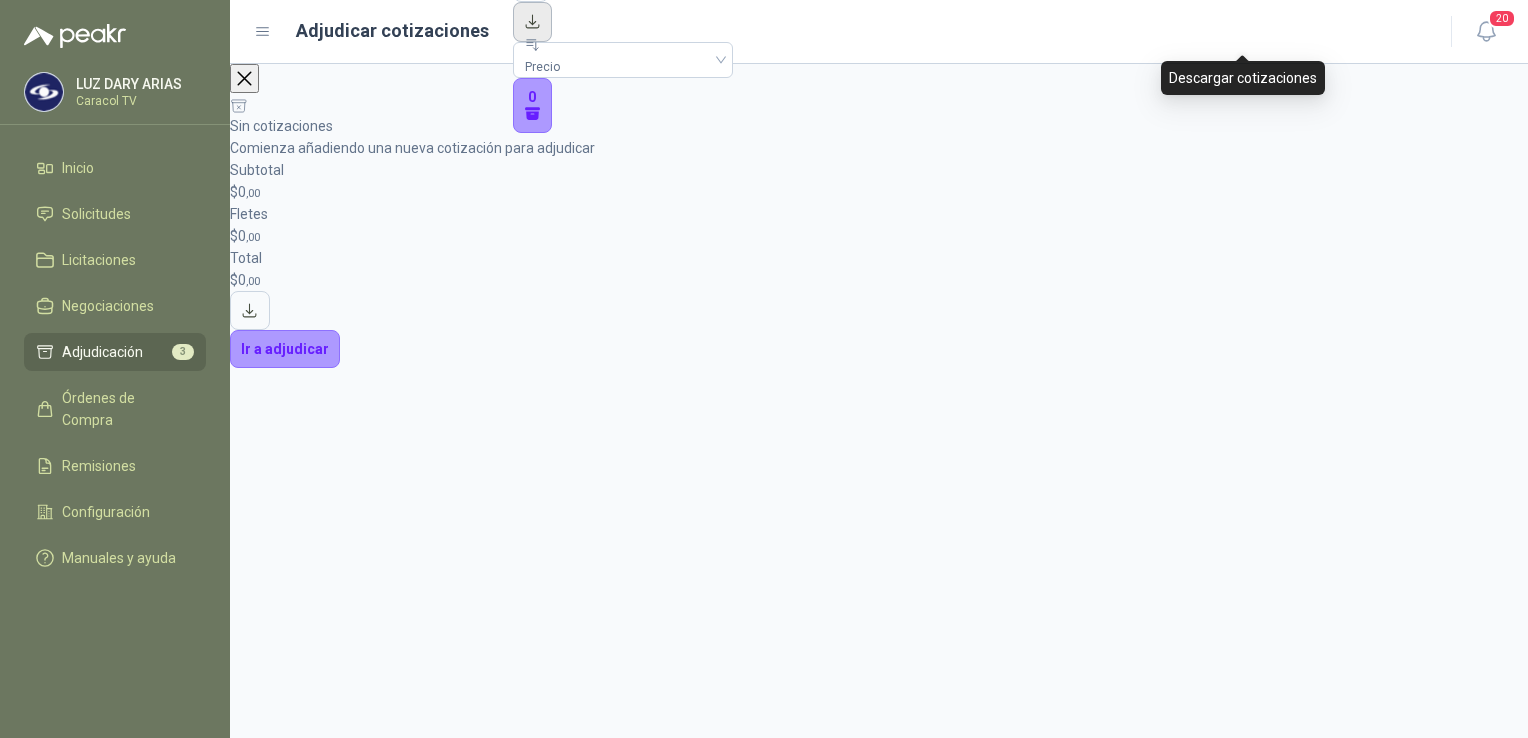 click at bounding box center (533, 22) 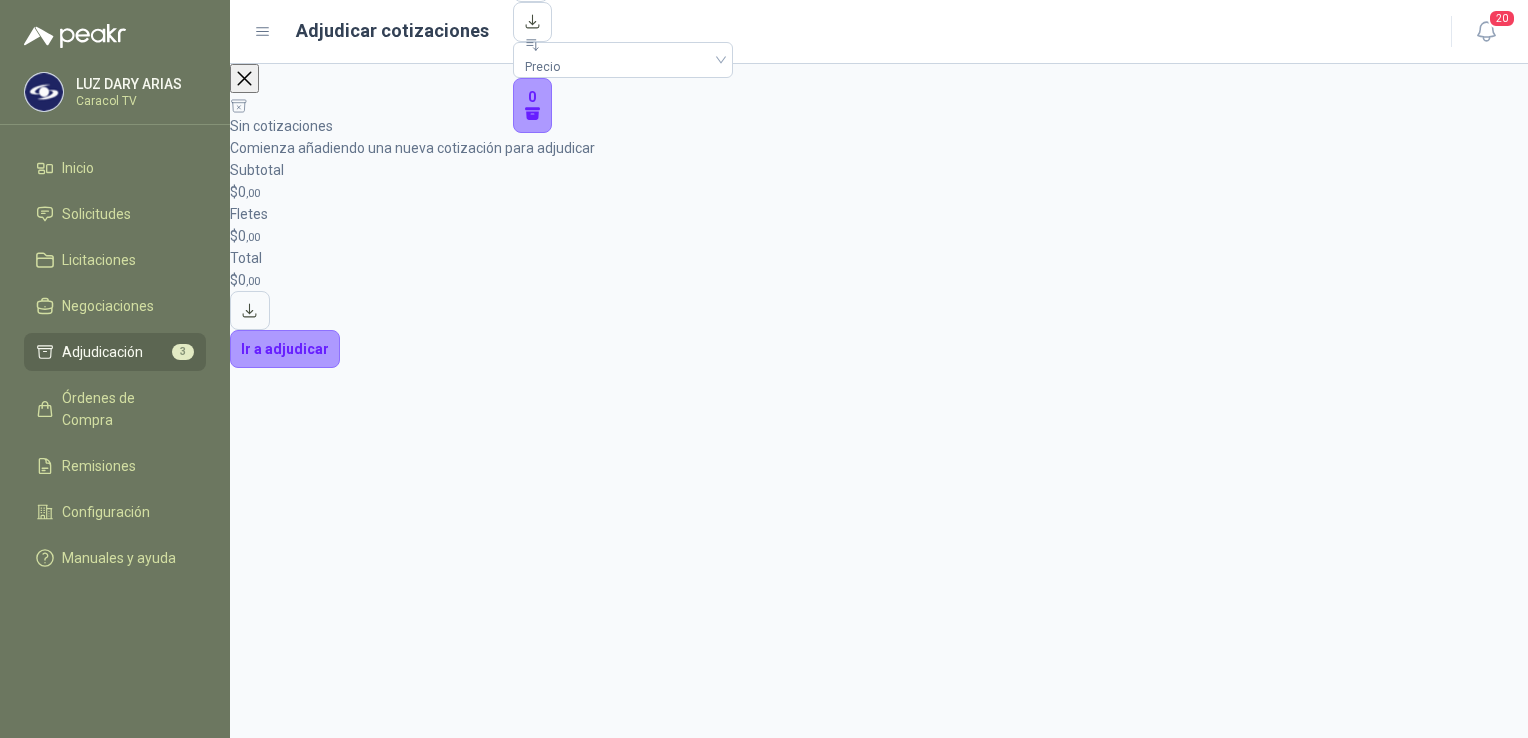 click on "Precio   0" at bounding box center (623, 31) 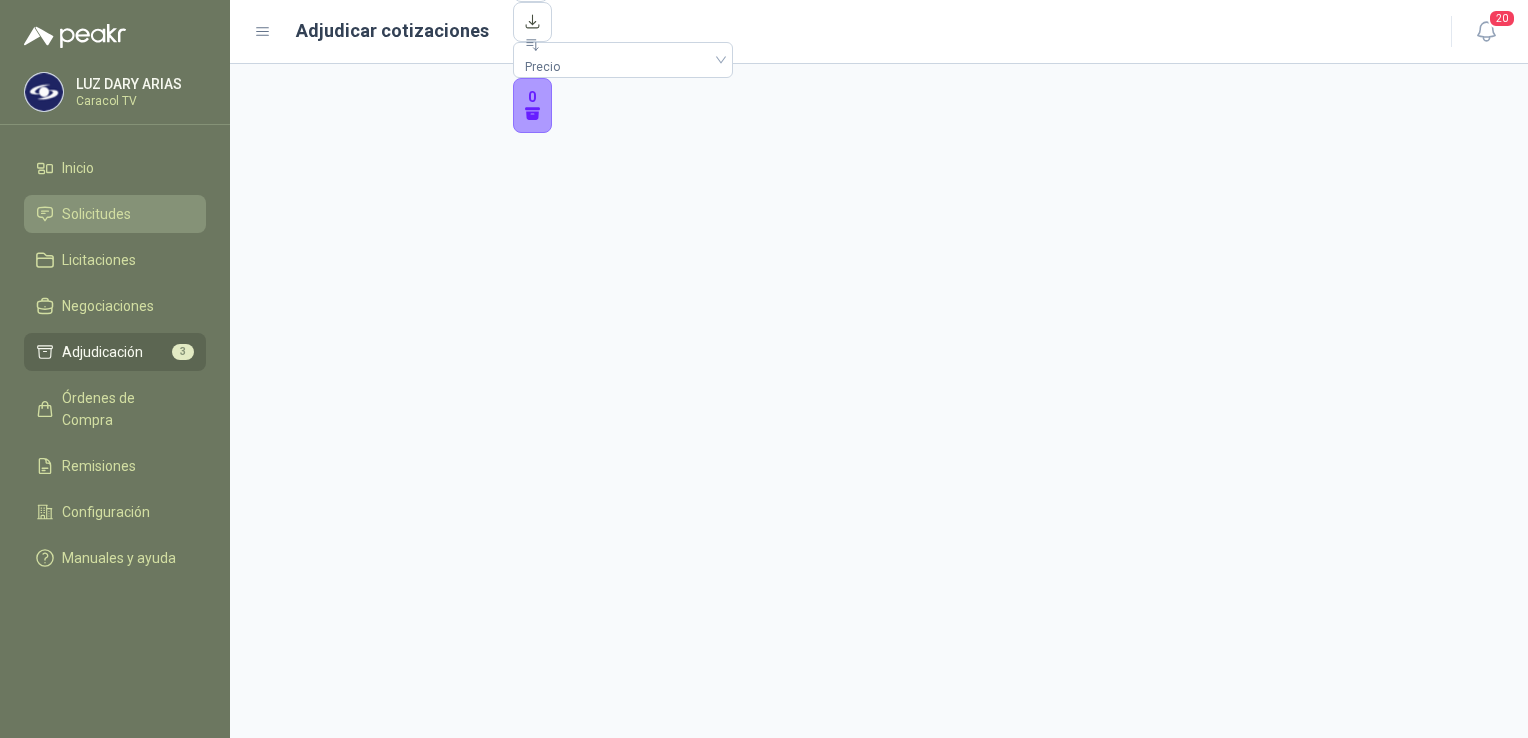 click on "Solicitudes" at bounding box center (96, 214) 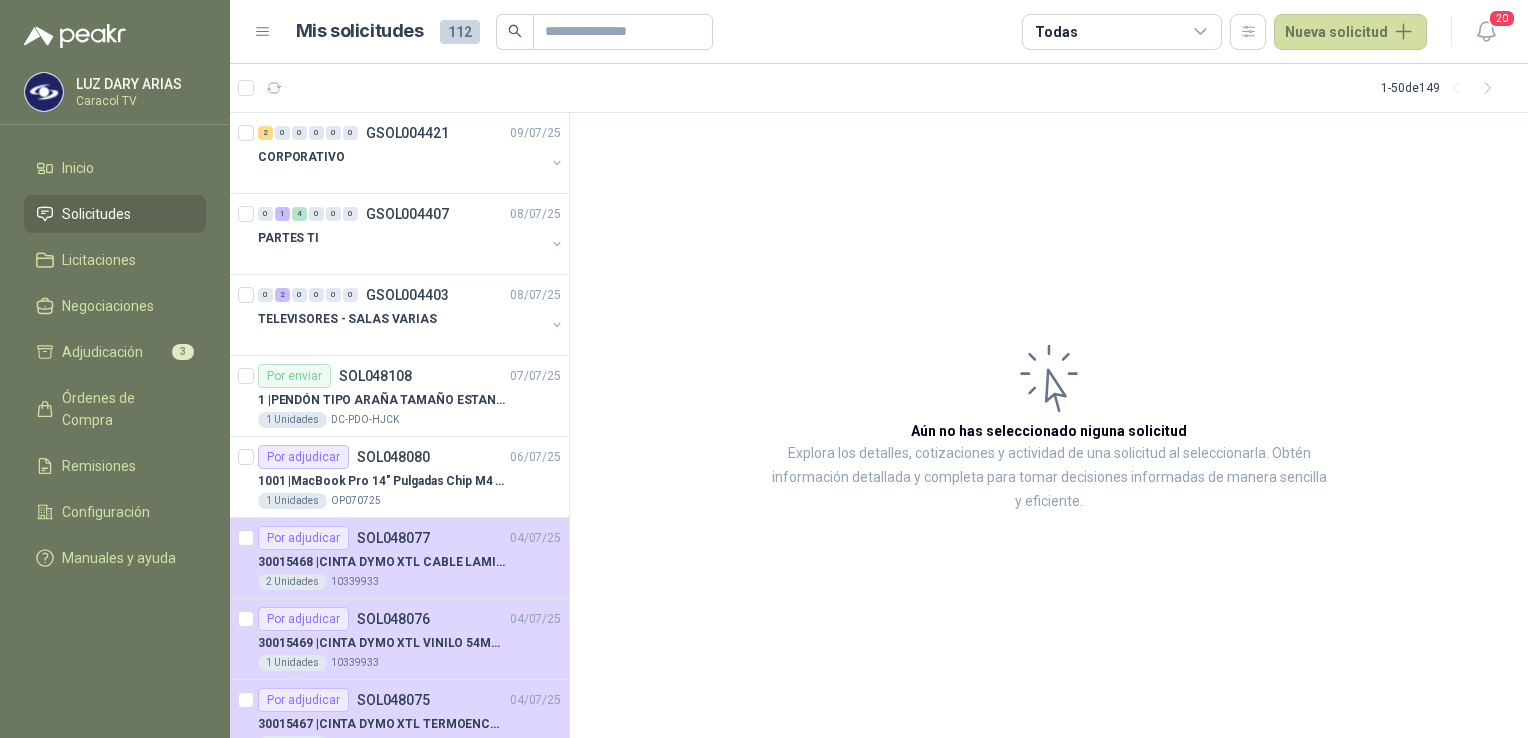 click on "Aún no has seleccionado niguna solicitud Explora los detalles, cotizaciones y actividad de una solicitud al seleccionarla. Obtén información detallada y   completa para tomar decisiones informadas de manera sencilla y eficiente." at bounding box center (1049, 426) 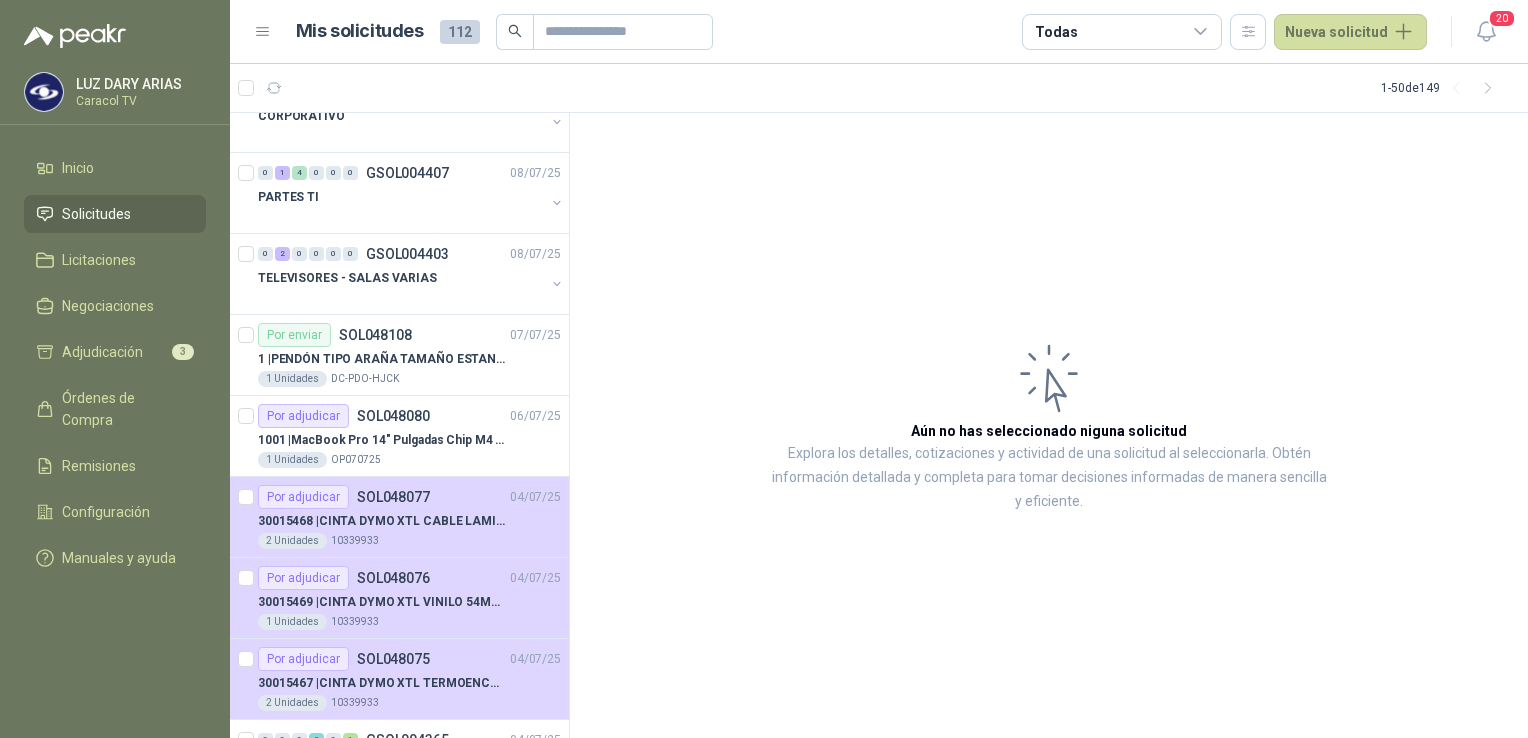 scroll, scrollTop: 0, scrollLeft: 0, axis: both 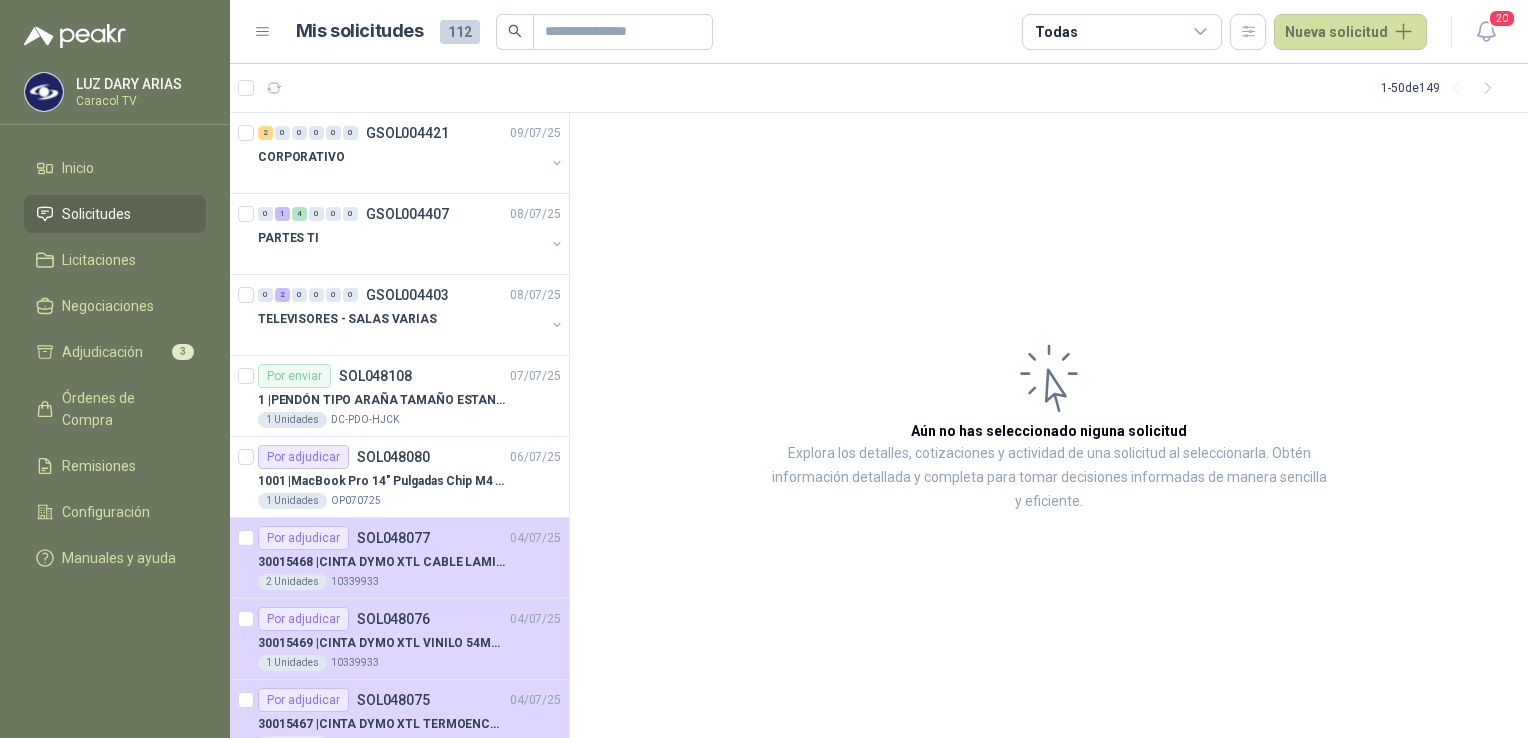 click on "Aún no has seleccionado niguna solicitud Explora los detalles, cotizaciones y actividad de una solicitud al seleccionarla. Obtén información detallada y   completa para tomar decisiones informadas de manera sencilla y eficiente." at bounding box center (1049, 426) 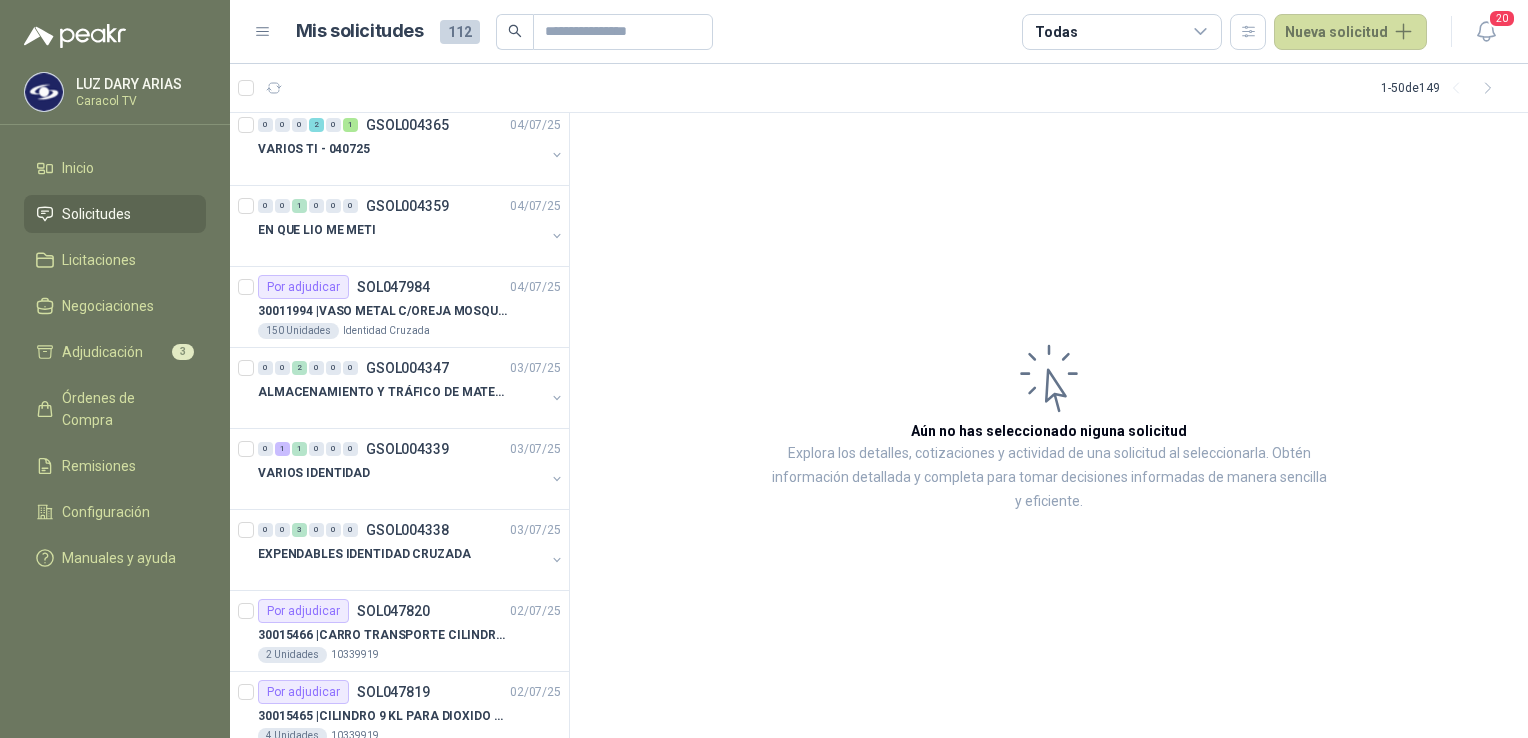 scroll, scrollTop: 700, scrollLeft: 0, axis: vertical 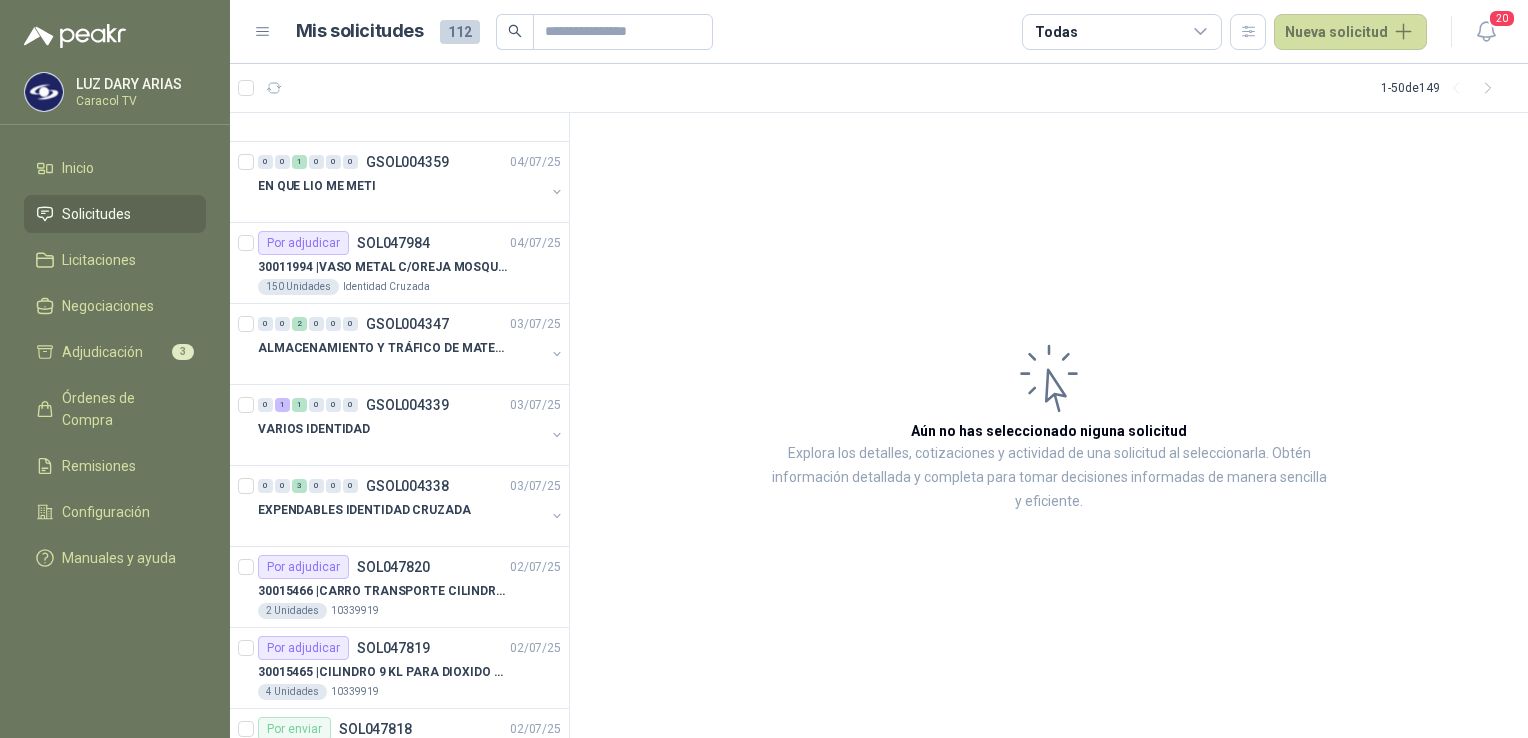 click on "2   Unidades 10339919" at bounding box center (409, 611) 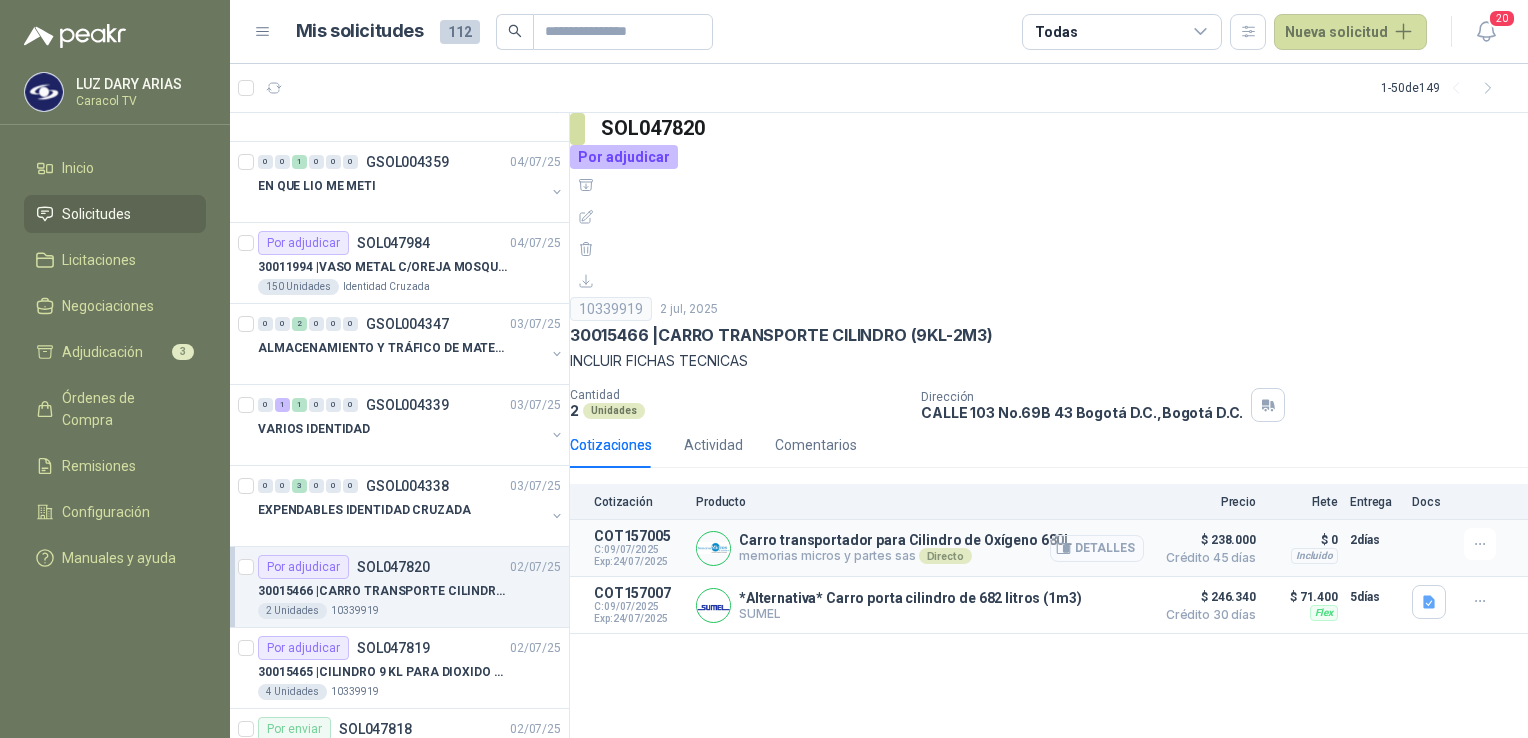 click on "Detalles" at bounding box center (1097, 548) 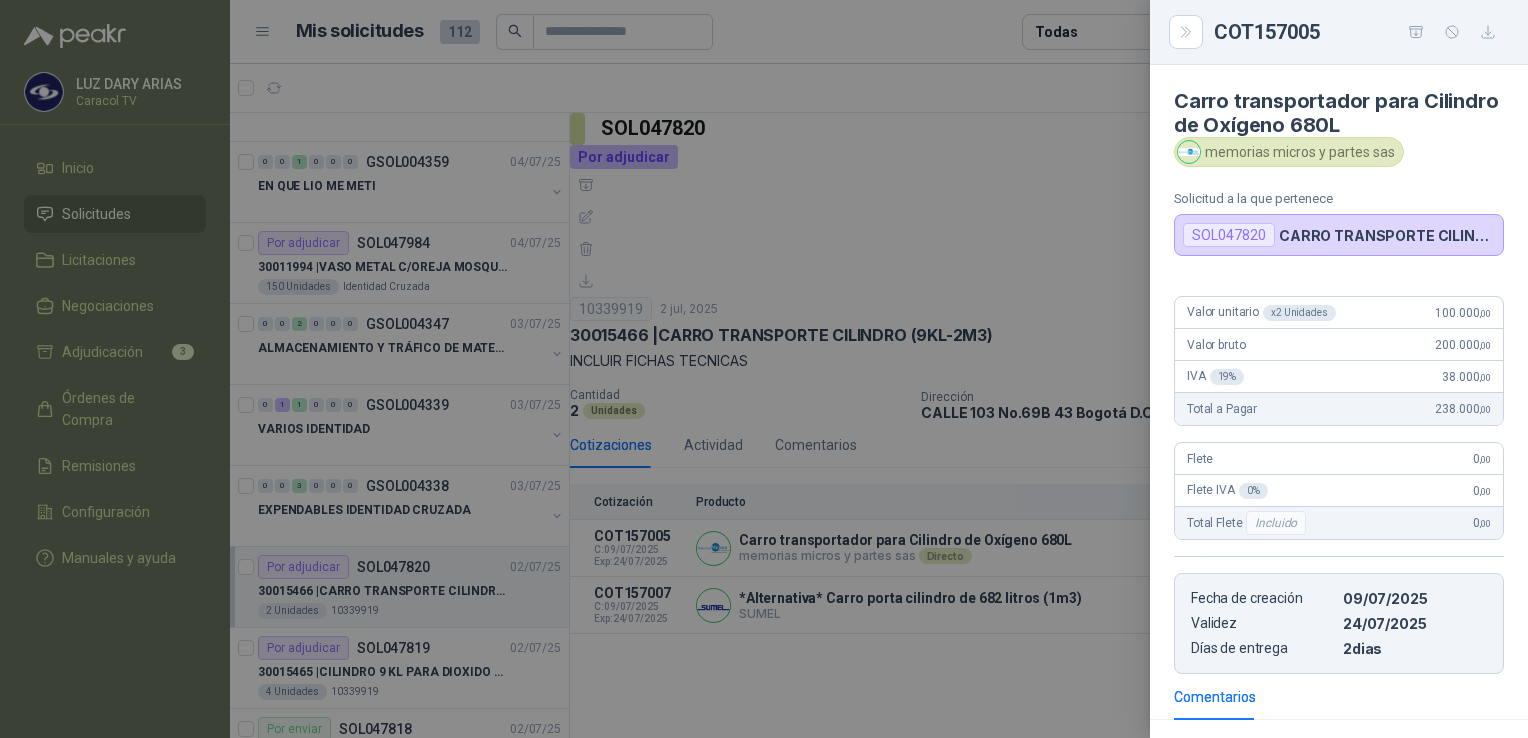 click on "memorias micros y partes sas" at bounding box center [1289, 152] 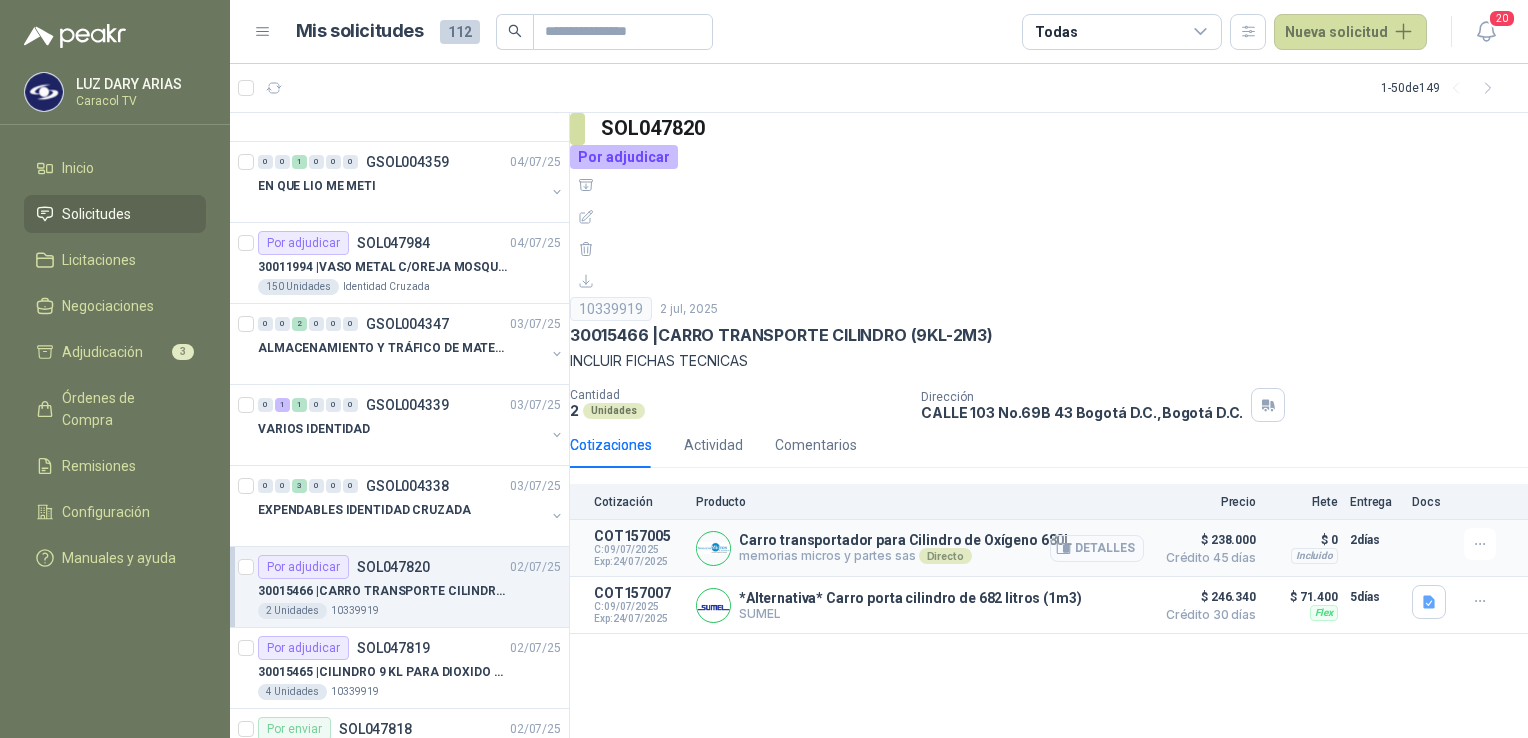 click on "Detalles" at bounding box center (1097, 548) 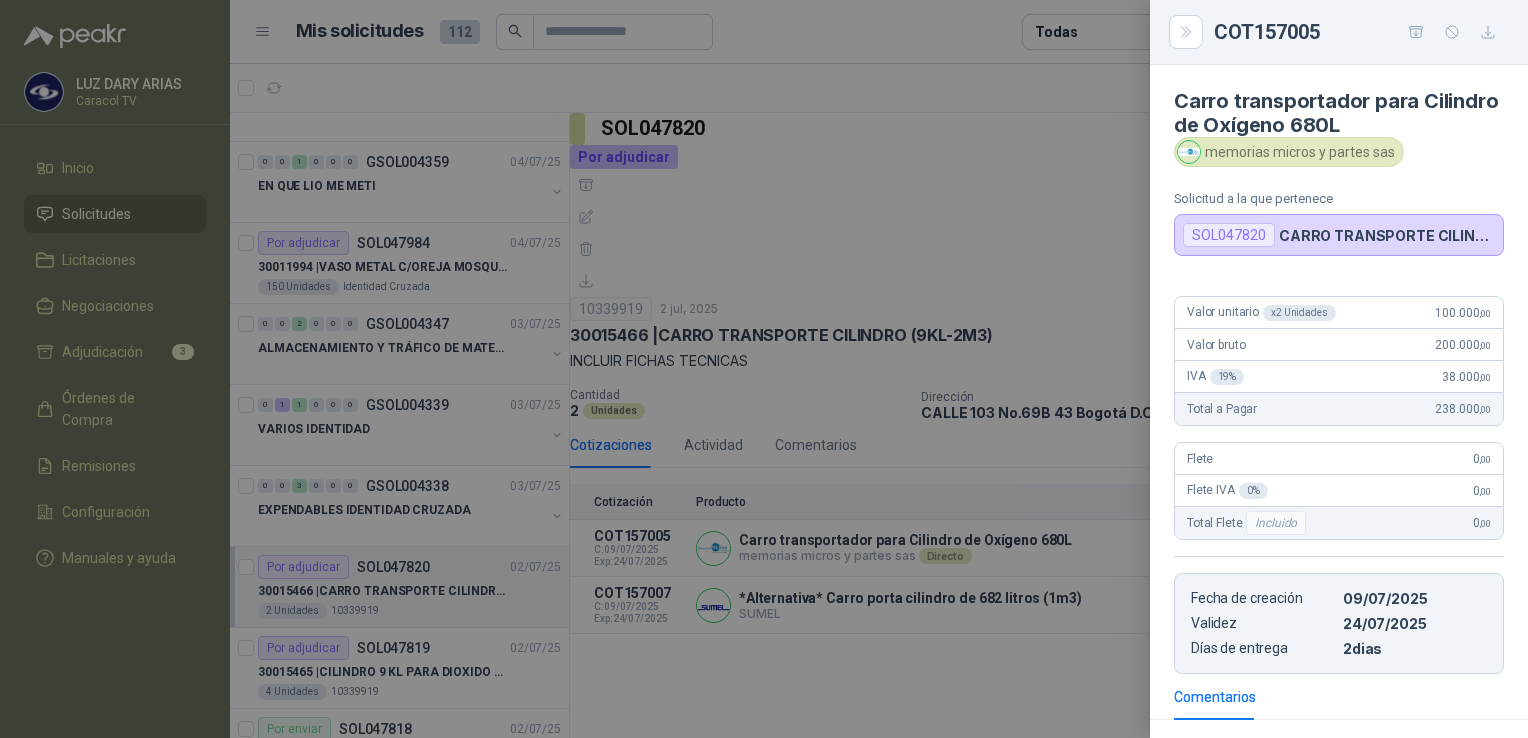 click at bounding box center [764, 369] 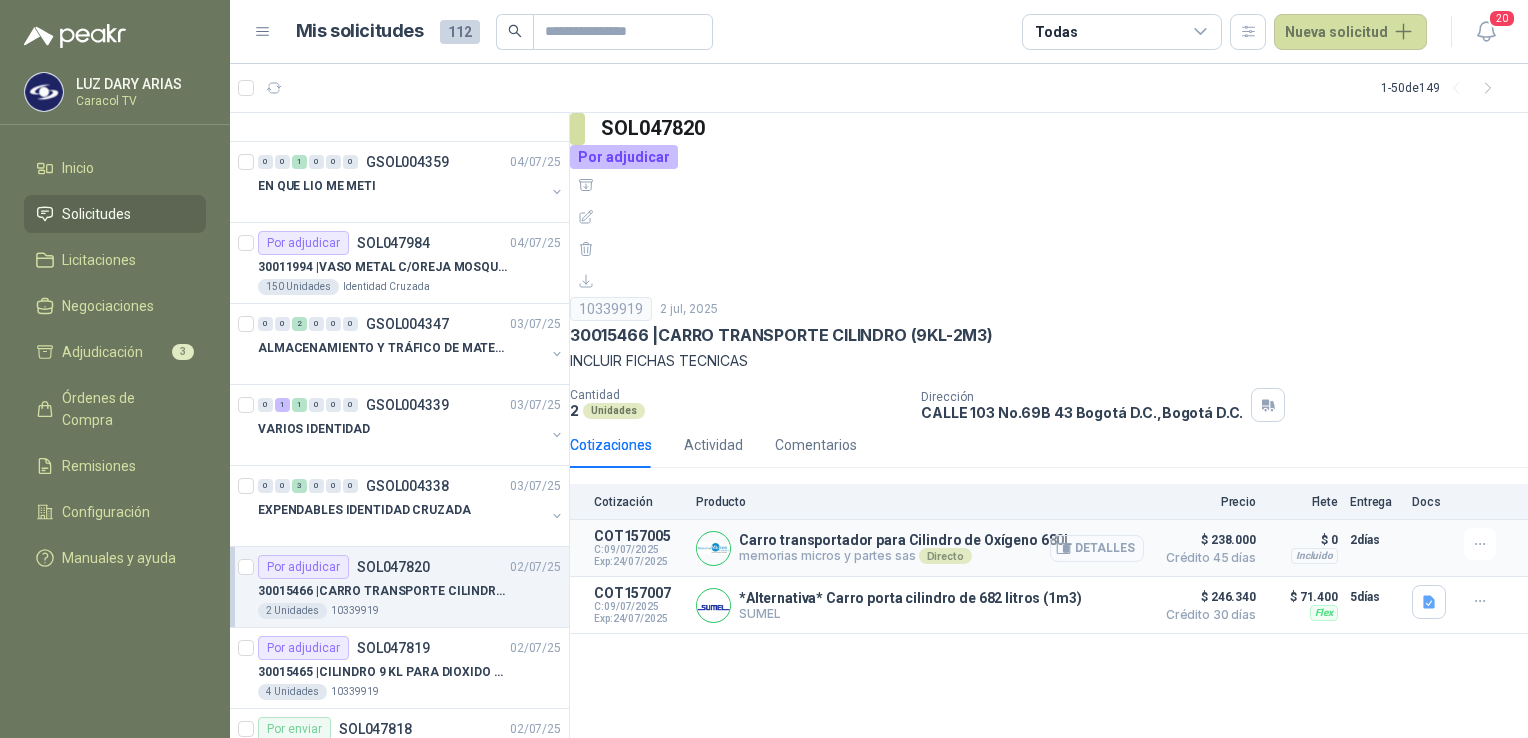 click on "Detalles" at bounding box center (1097, 548) 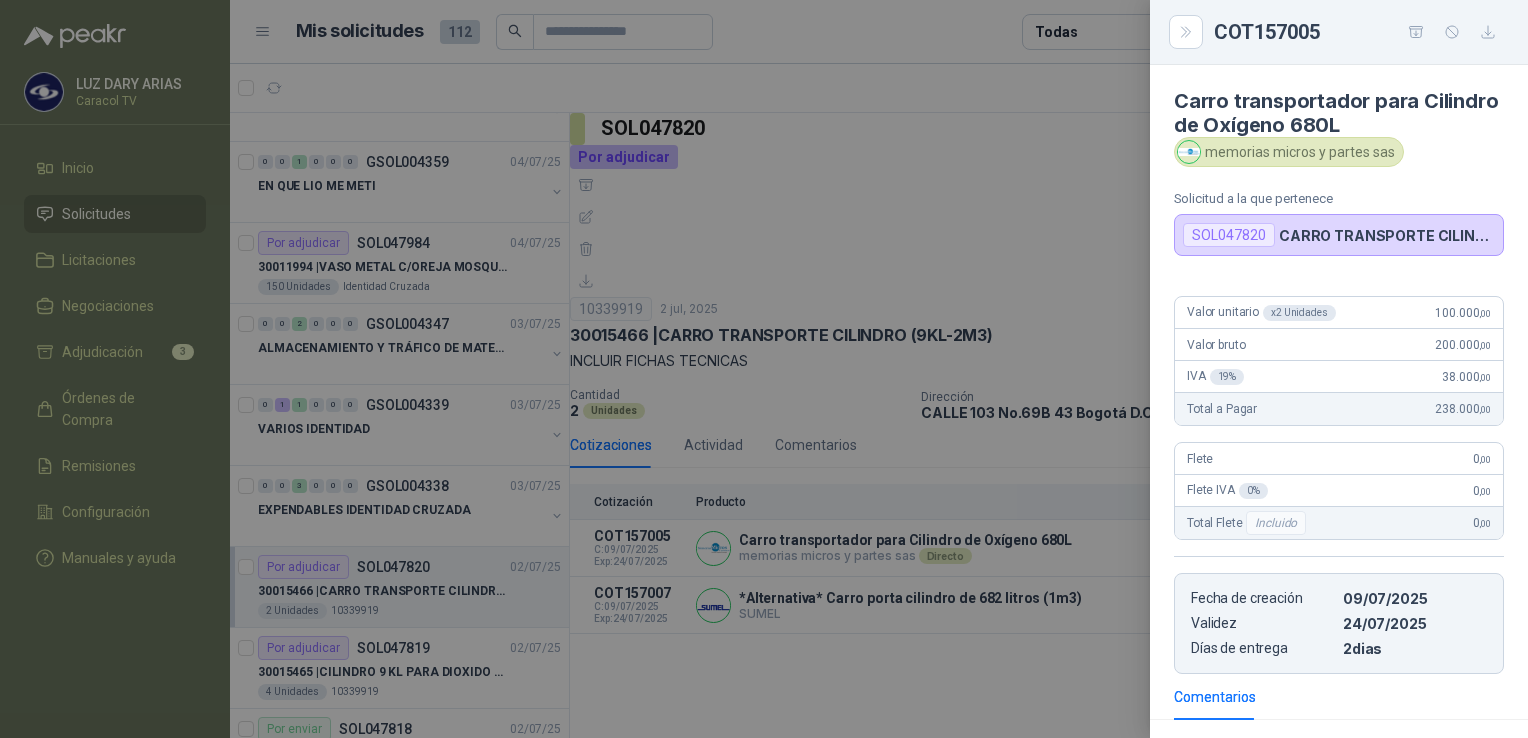 click at bounding box center [764, 369] 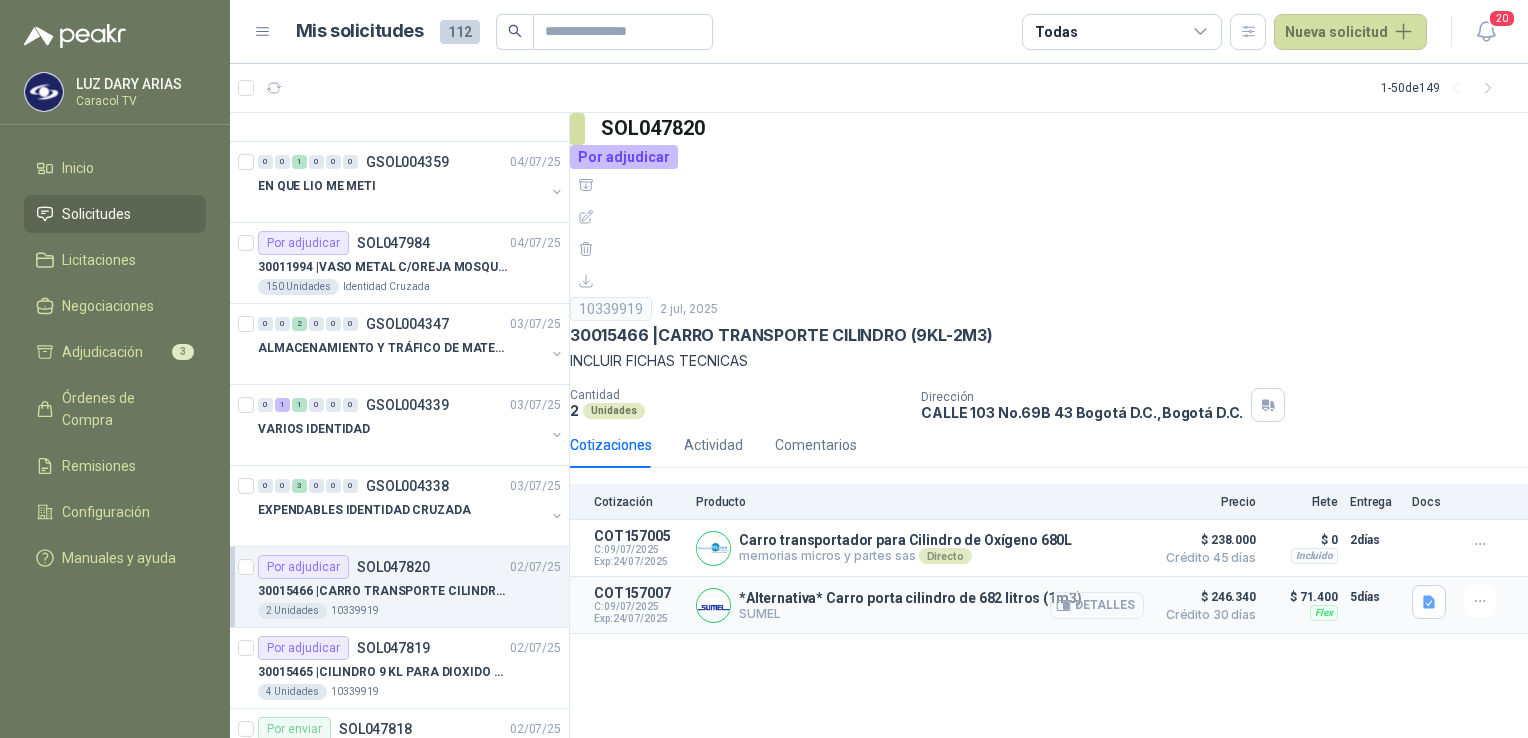 click on "Detalles" at bounding box center [0, 0] 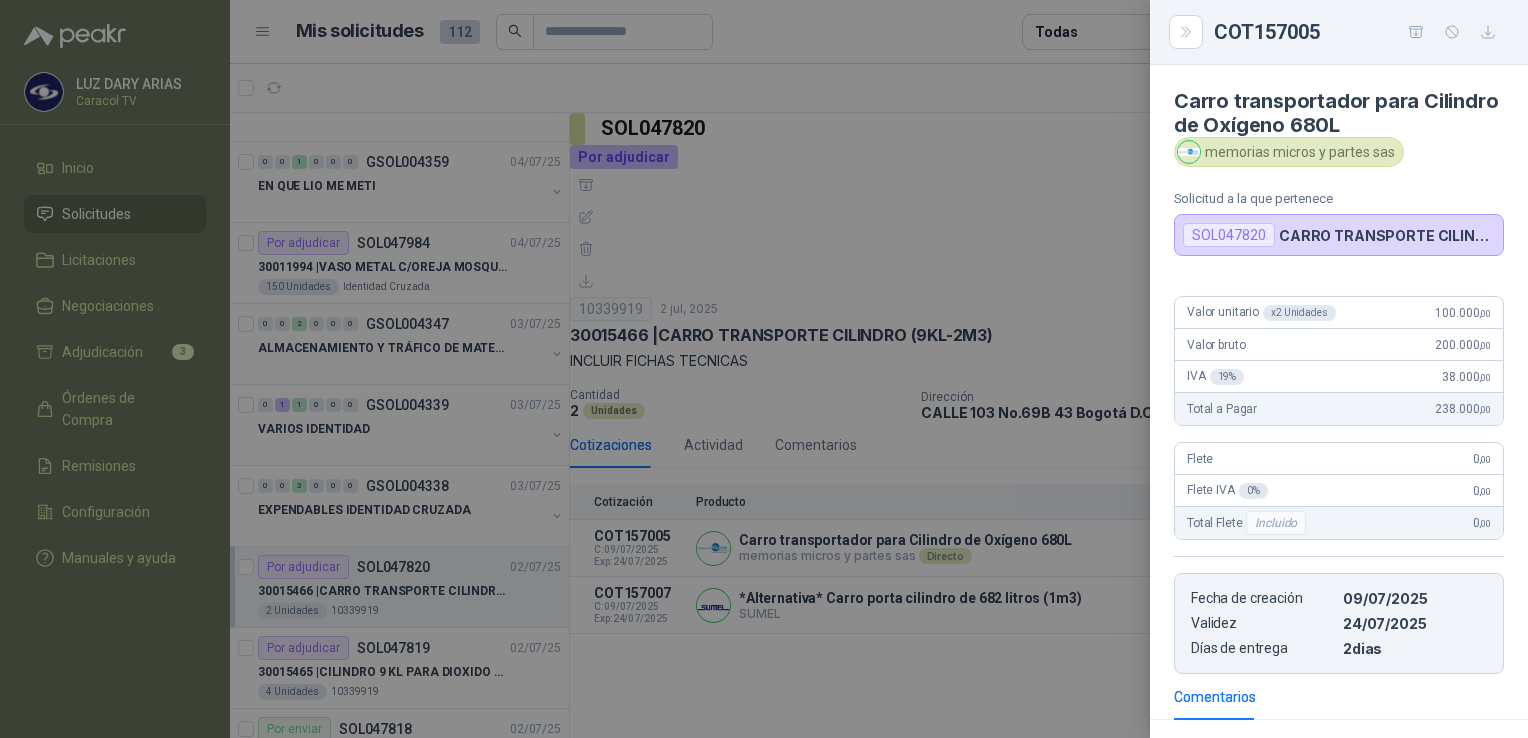 click at bounding box center [764, 369] 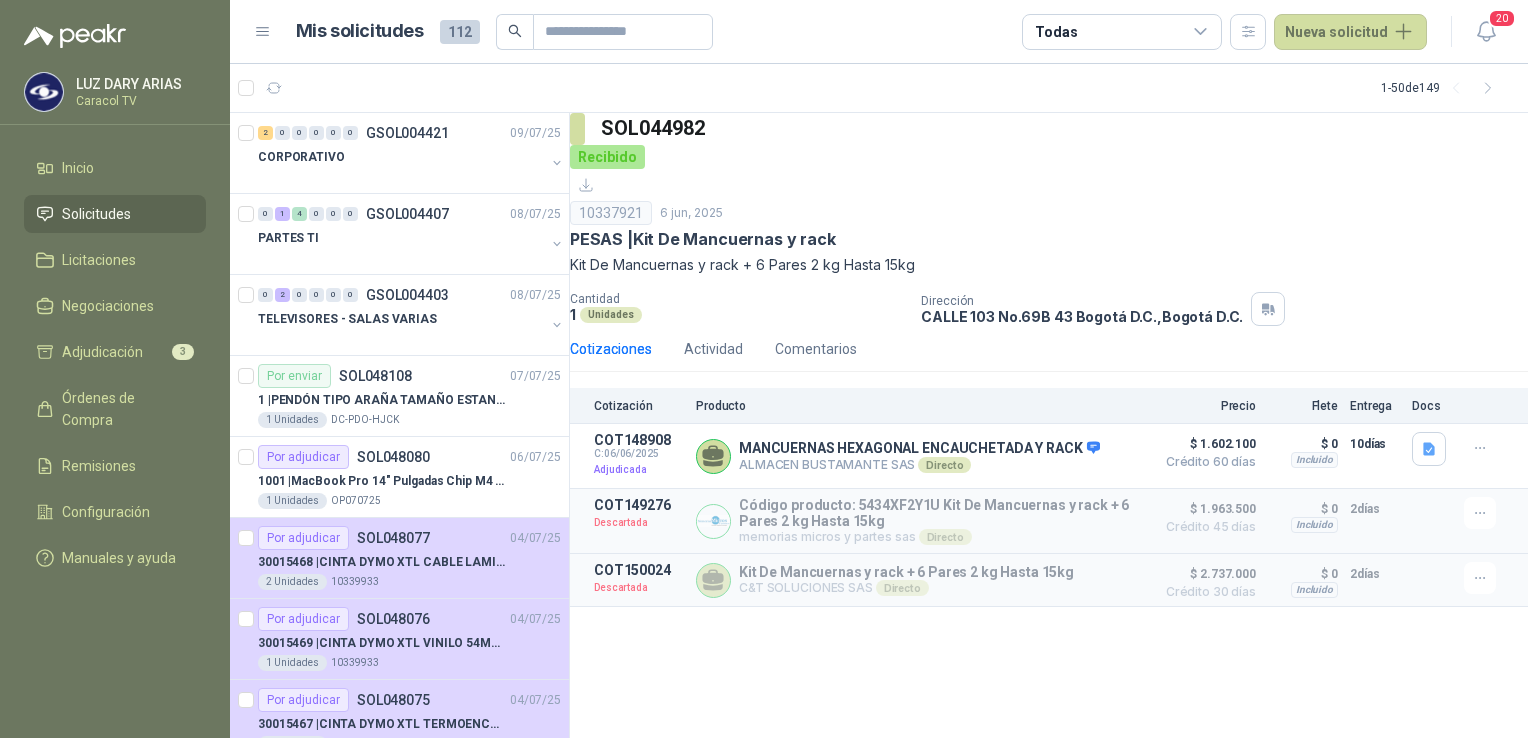scroll, scrollTop: 0, scrollLeft: 0, axis: both 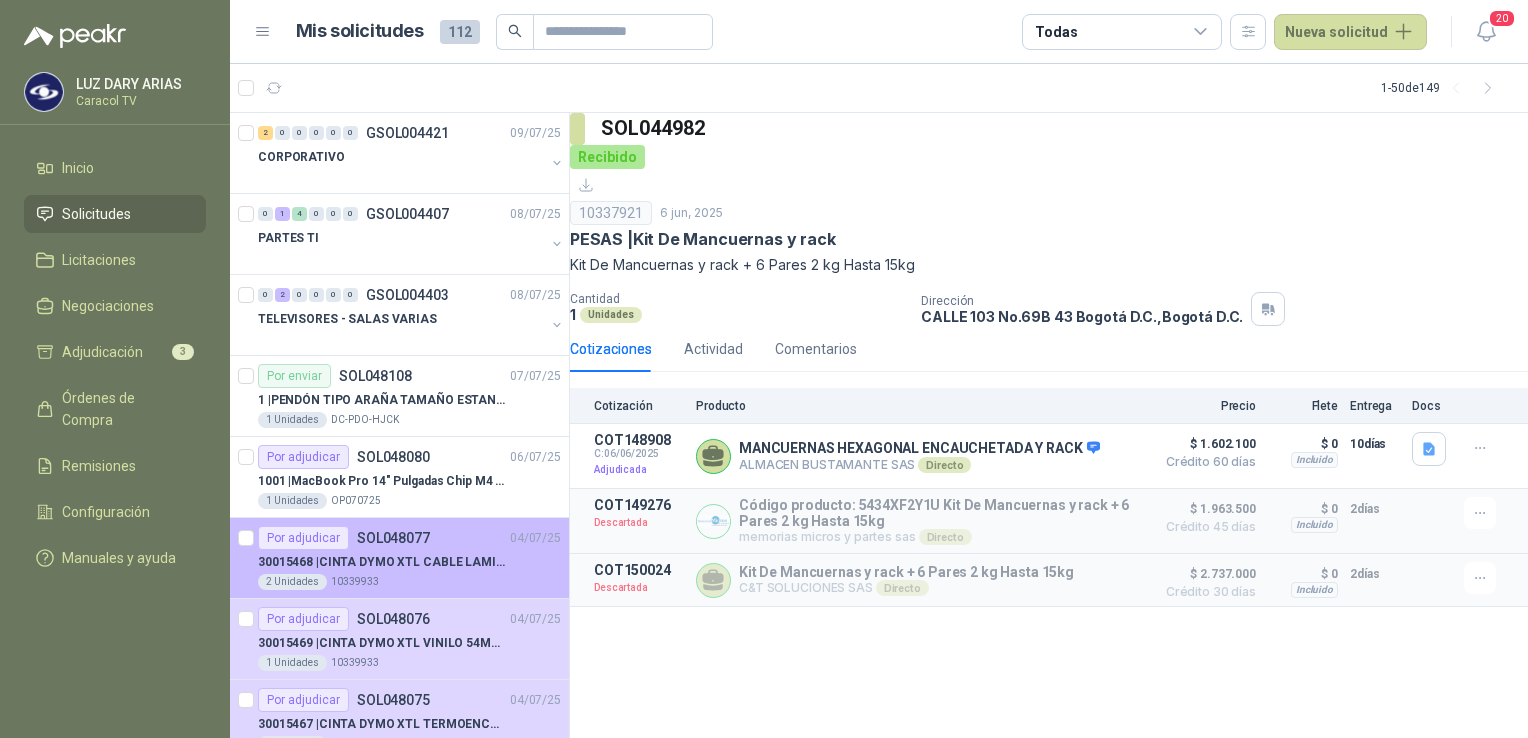 click on "30015468 |  CINTA DYMO XTL CABLE LAMIN 38X21MMBLANCO" at bounding box center (382, 562) 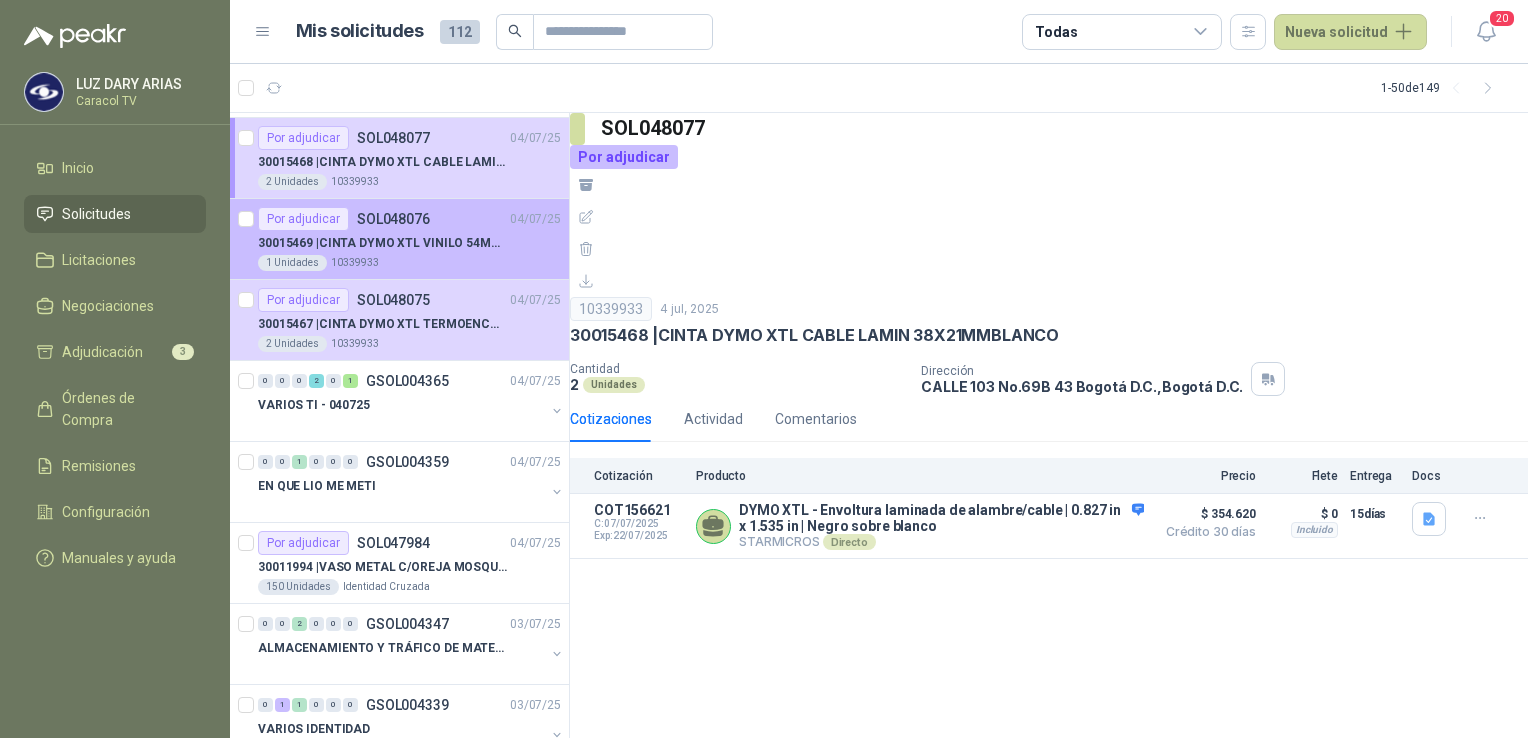 scroll, scrollTop: 600, scrollLeft: 0, axis: vertical 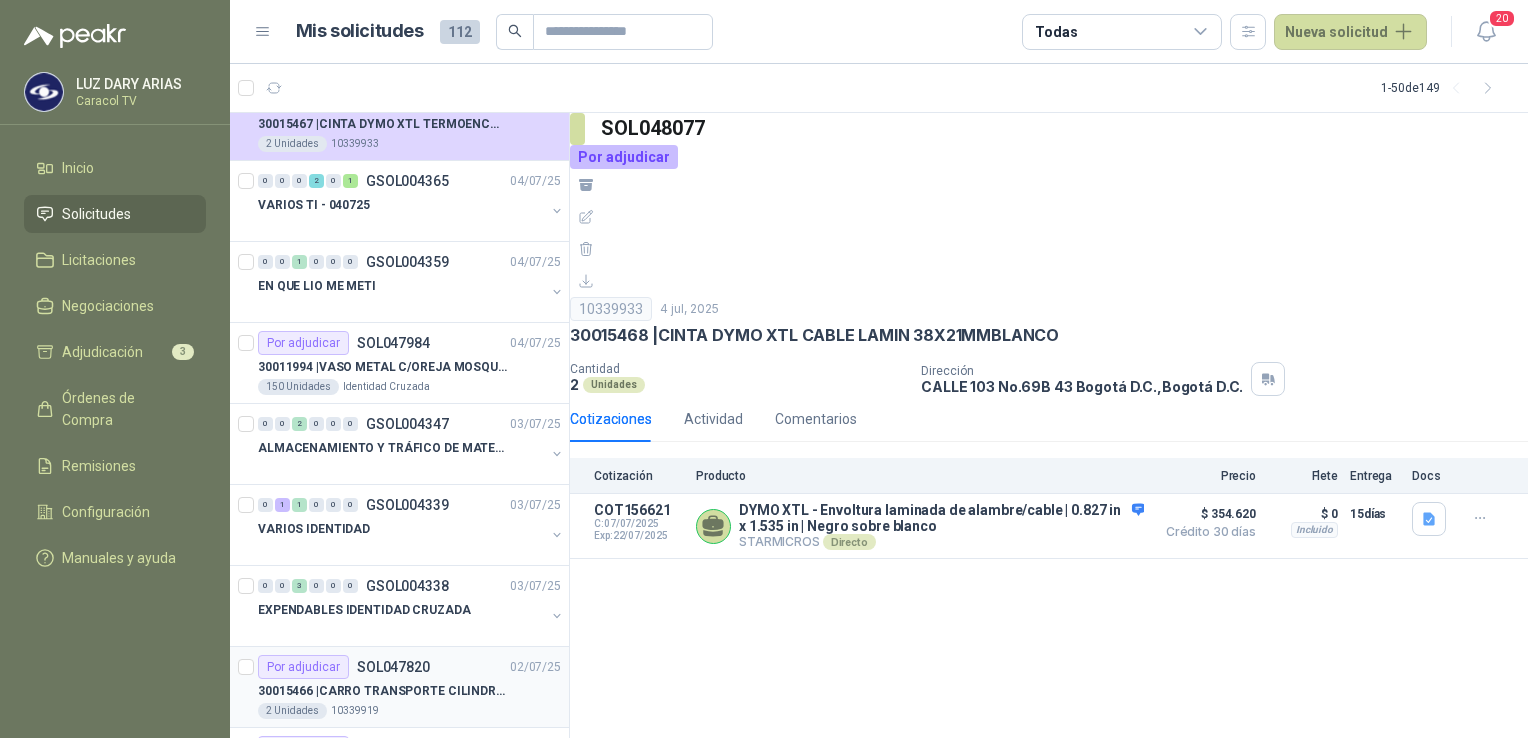 click on "30015466 |  CARRO TRANSPORTE CILINDRO (9KL-2M3)" at bounding box center (382, 691) 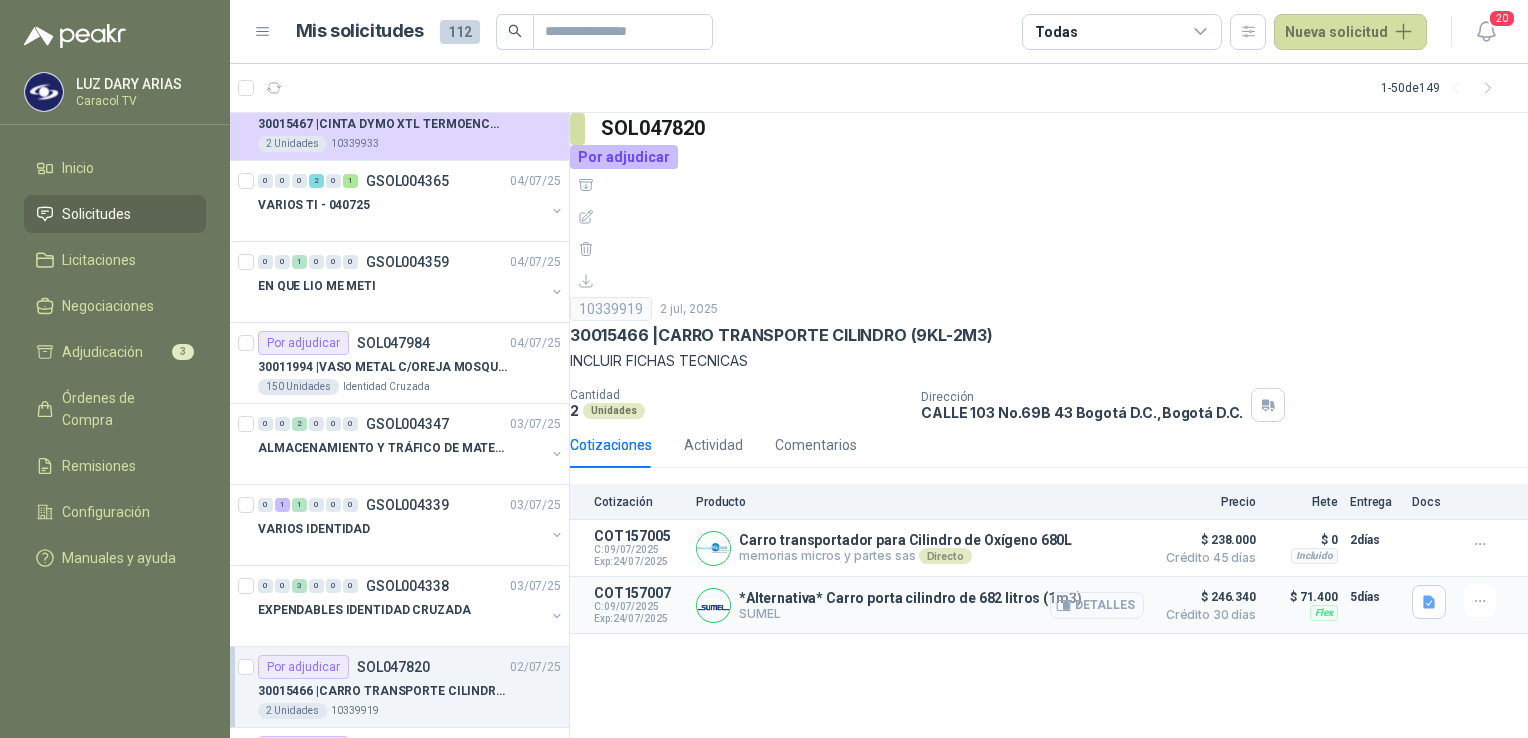 click on "Detalles" at bounding box center (0, 0) 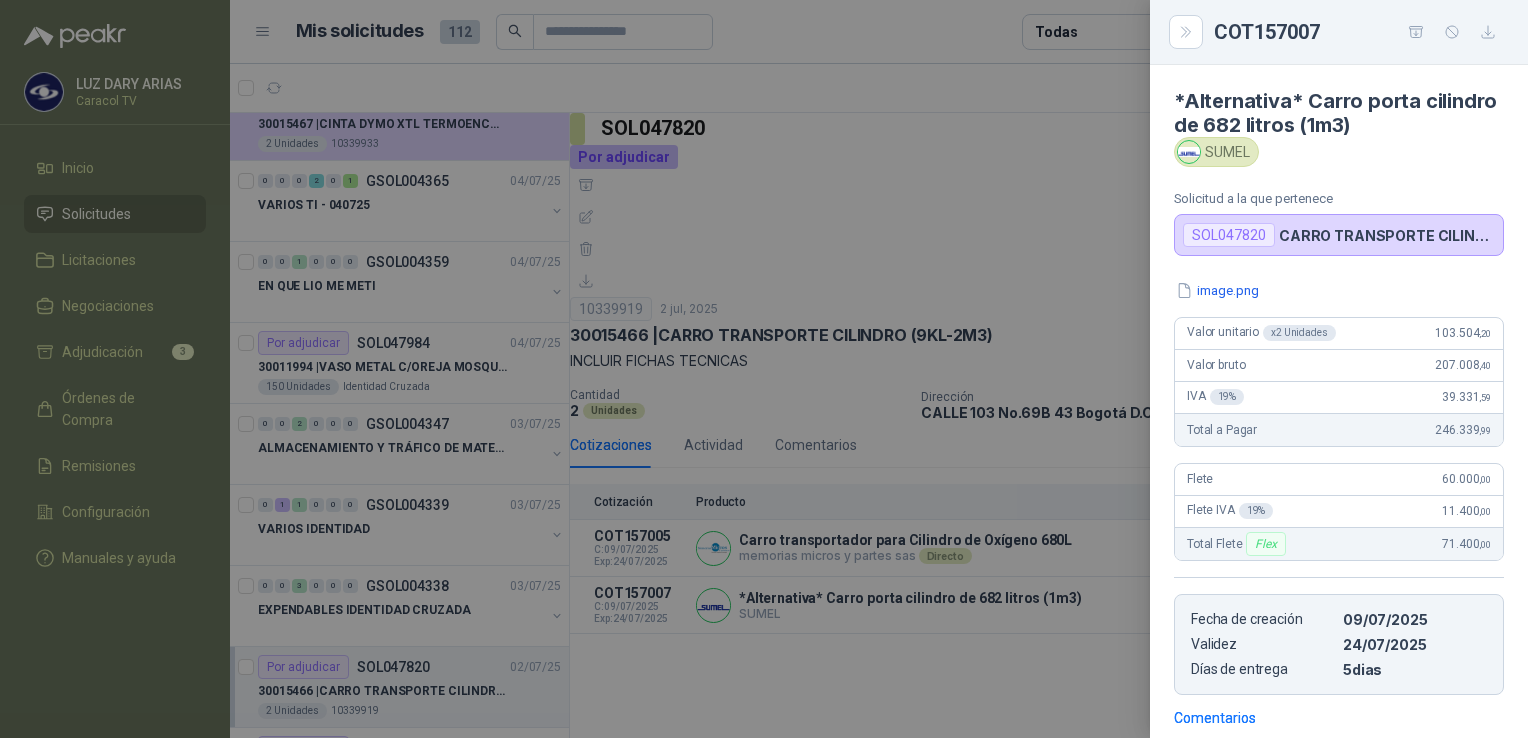 click at bounding box center [764, 369] 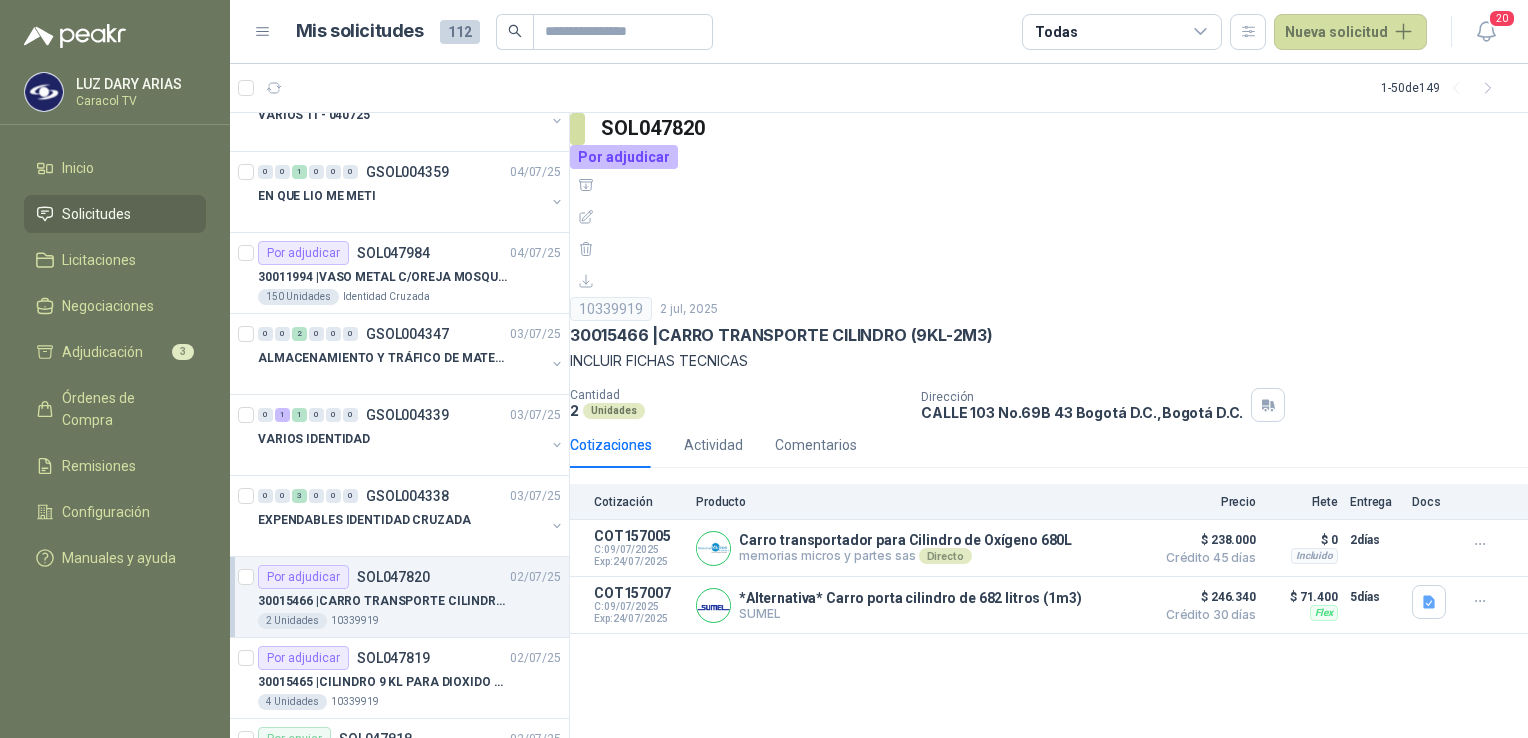 scroll, scrollTop: 900, scrollLeft: 0, axis: vertical 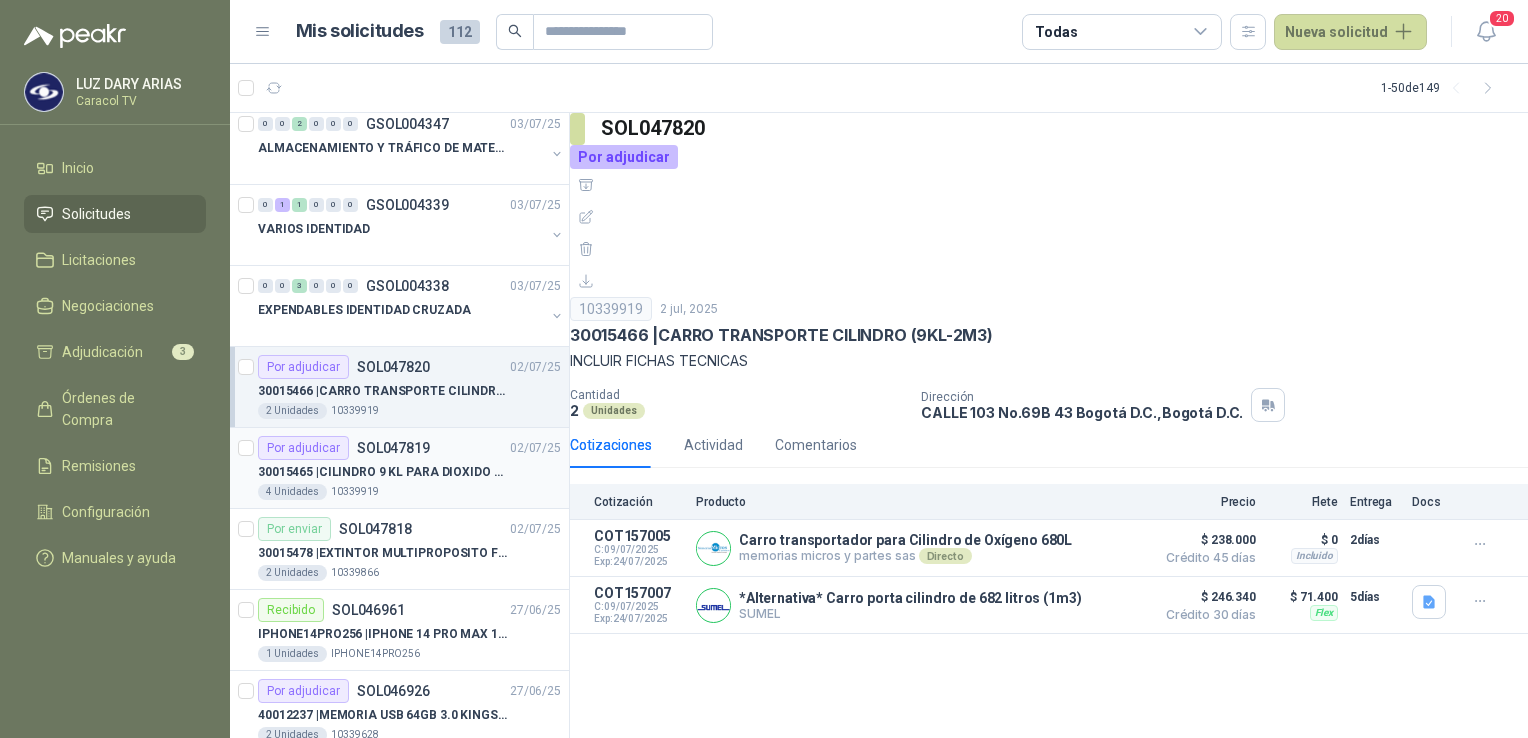 click on "4   Unidades 10339919" at bounding box center (409, 492) 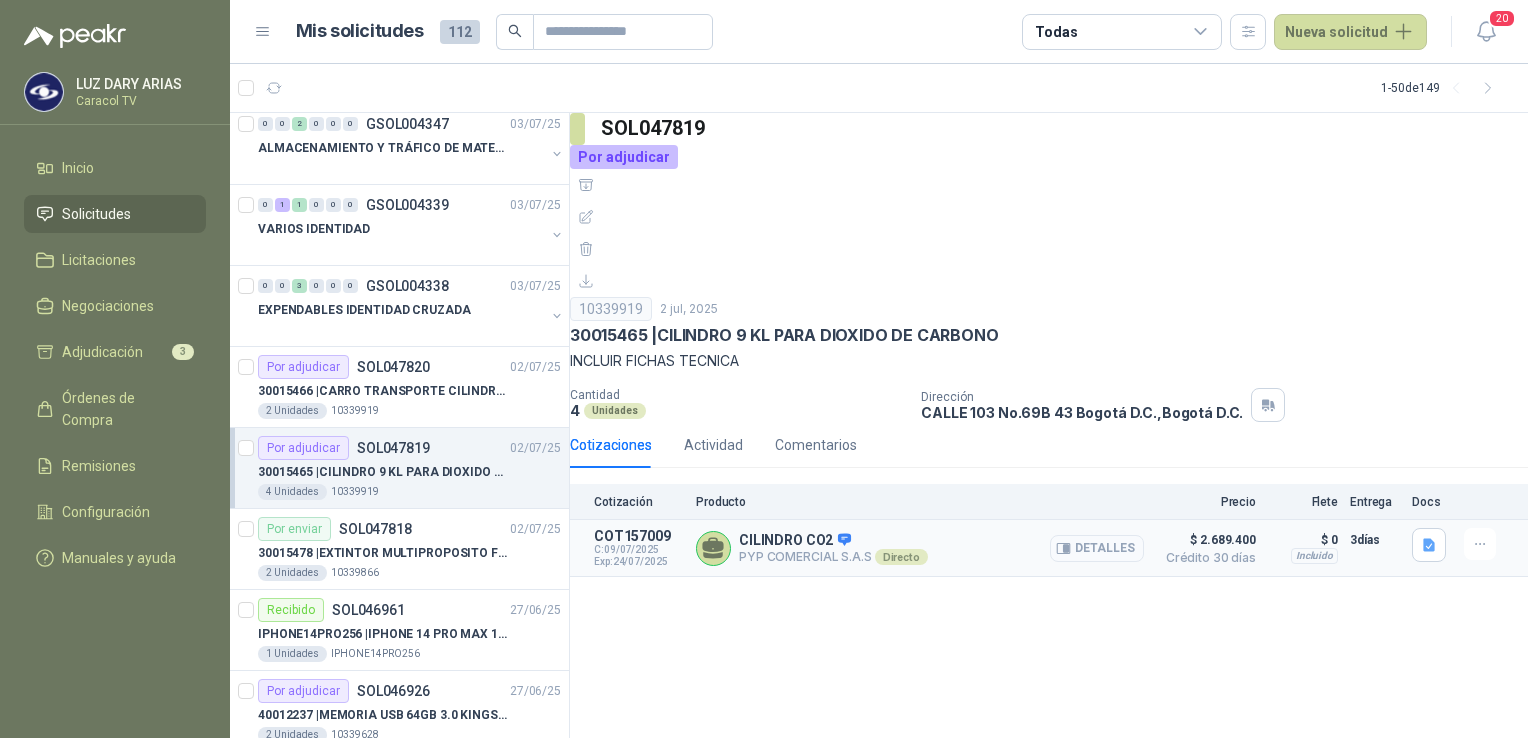 click on "Detalles" at bounding box center (1097, 548) 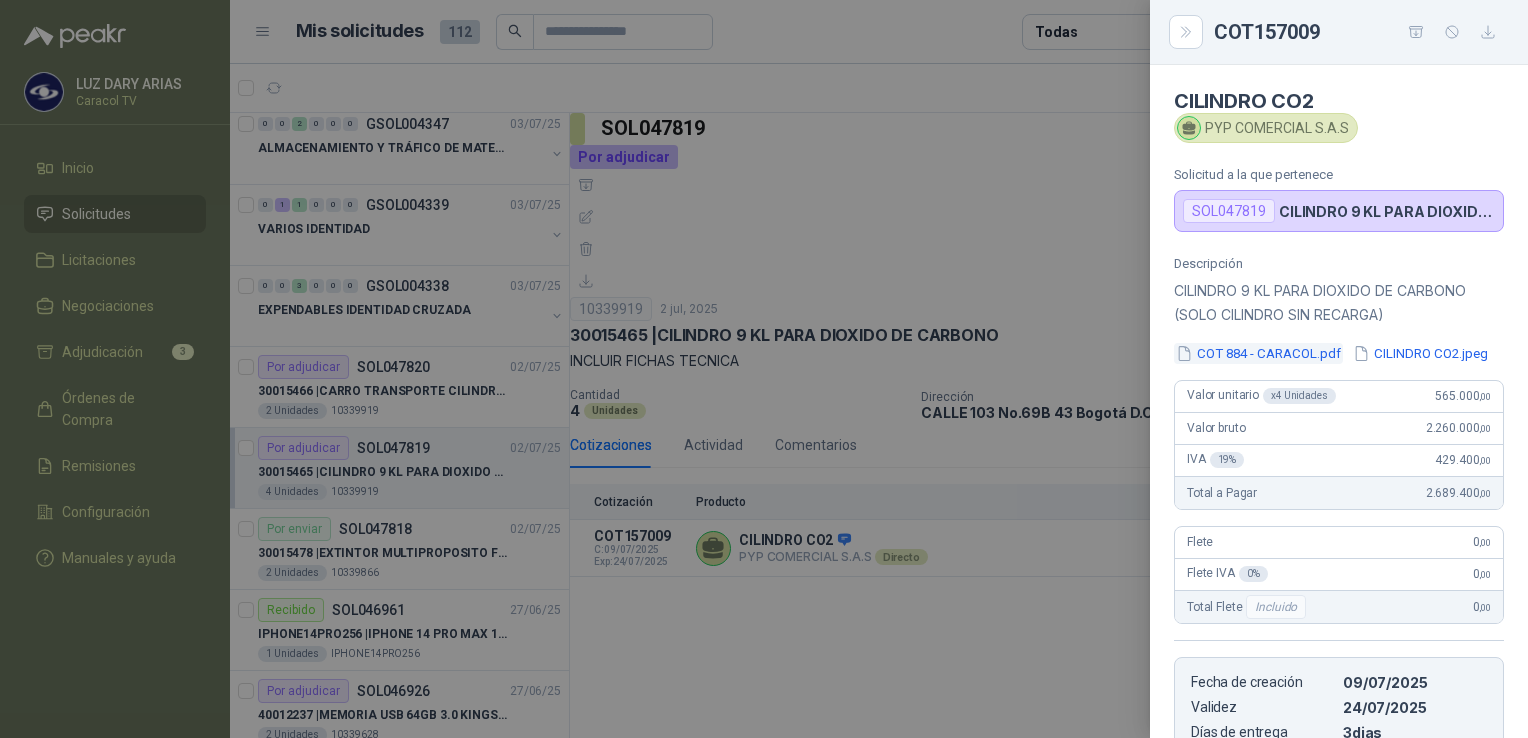 click on "COT 884 - CARACOL.pdf" at bounding box center [1258, 353] 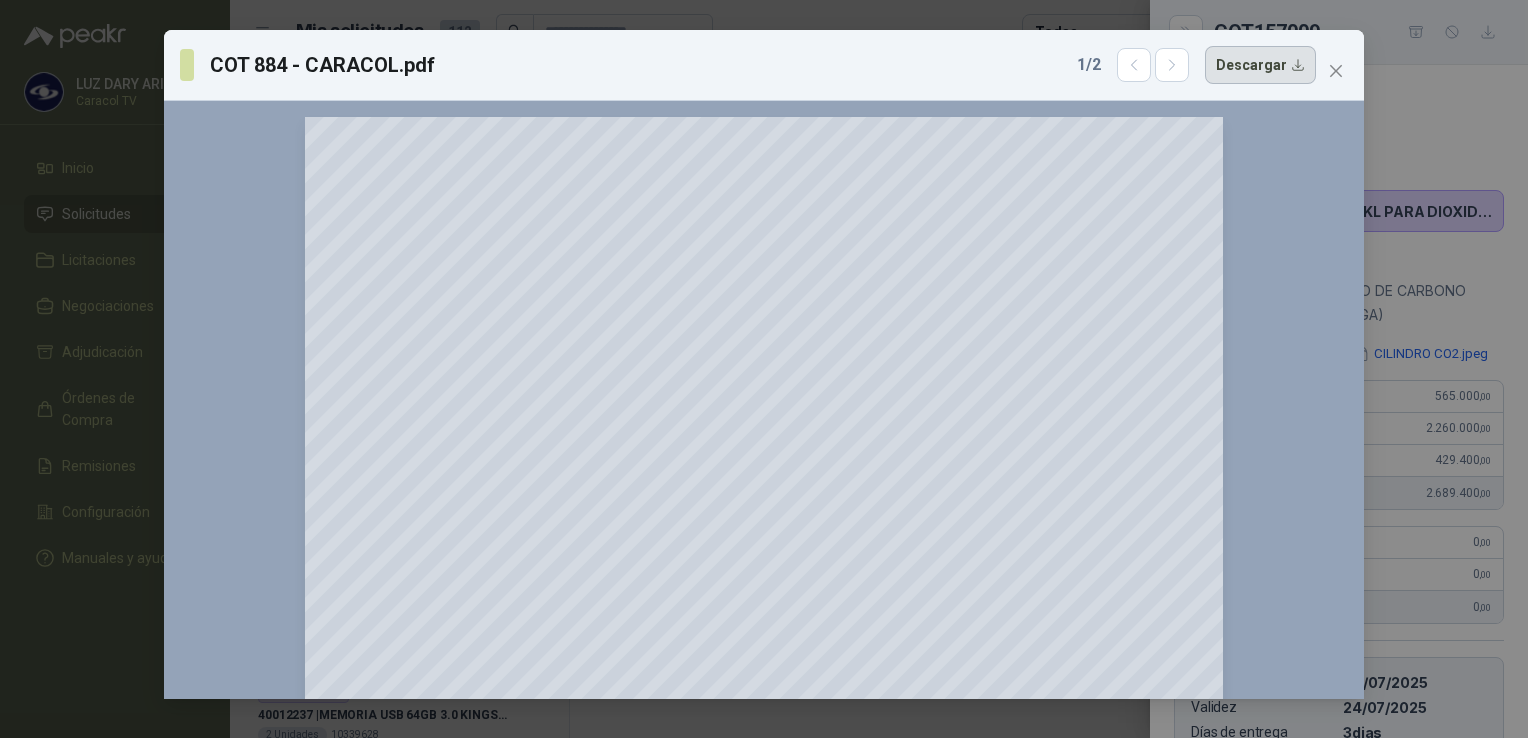 click on "Descargar" at bounding box center [1260, 65] 